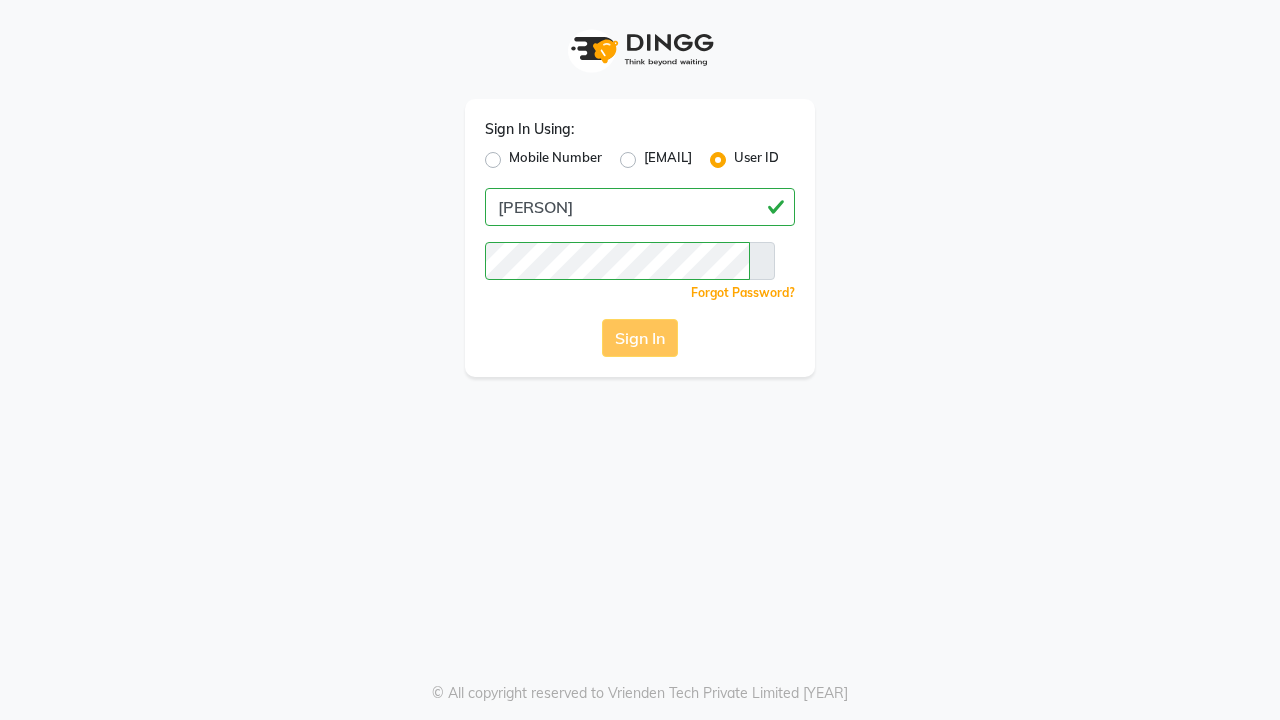 scroll, scrollTop: 0, scrollLeft: 0, axis: both 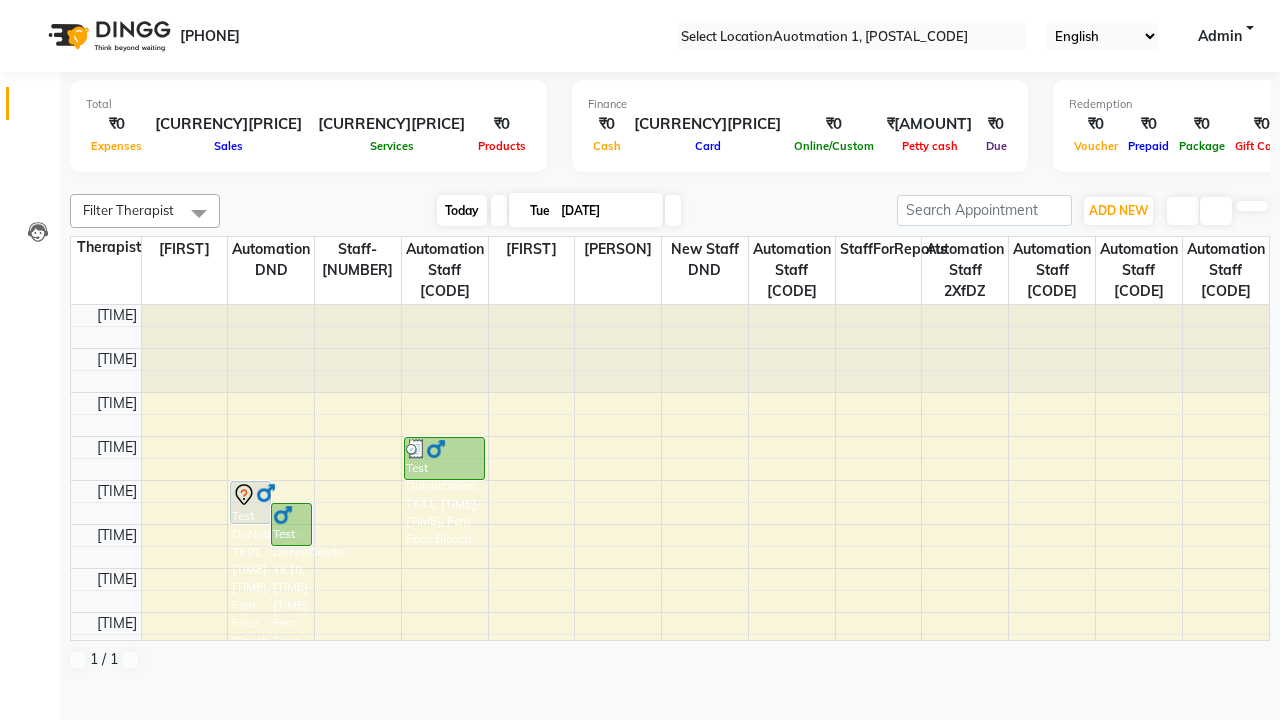 click on "Today" at bounding box center (462, 210) 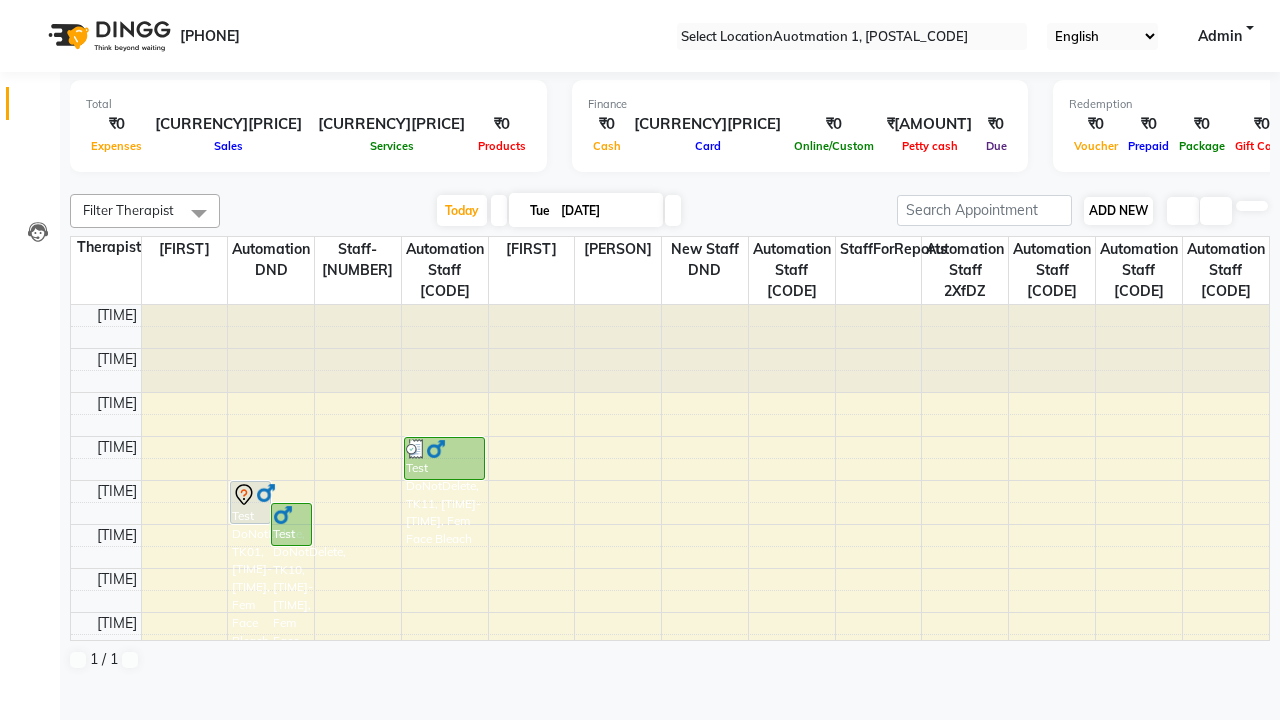 click on "ADD NEW" at bounding box center [1118, 210] 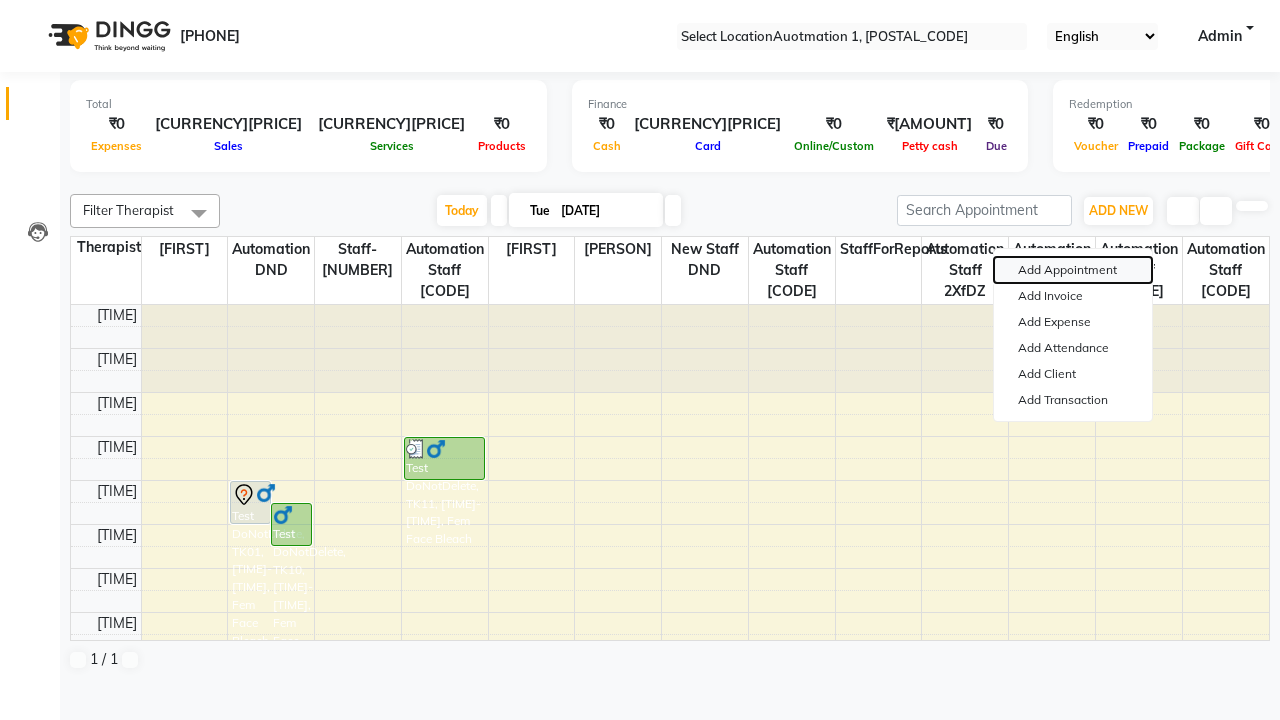 click on "Add Appointment" at bounding box center [1073, 270] 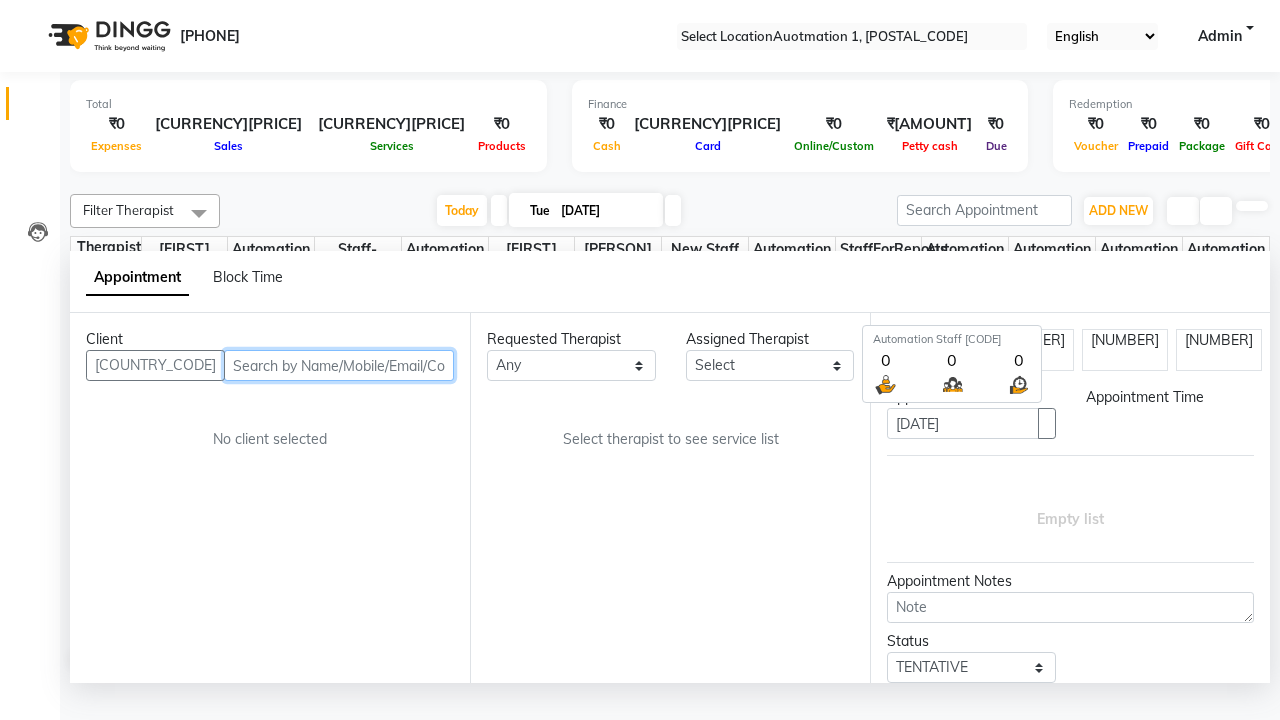 scroll, scrollTop: 1, scrollLeft: 0, axis: vertical 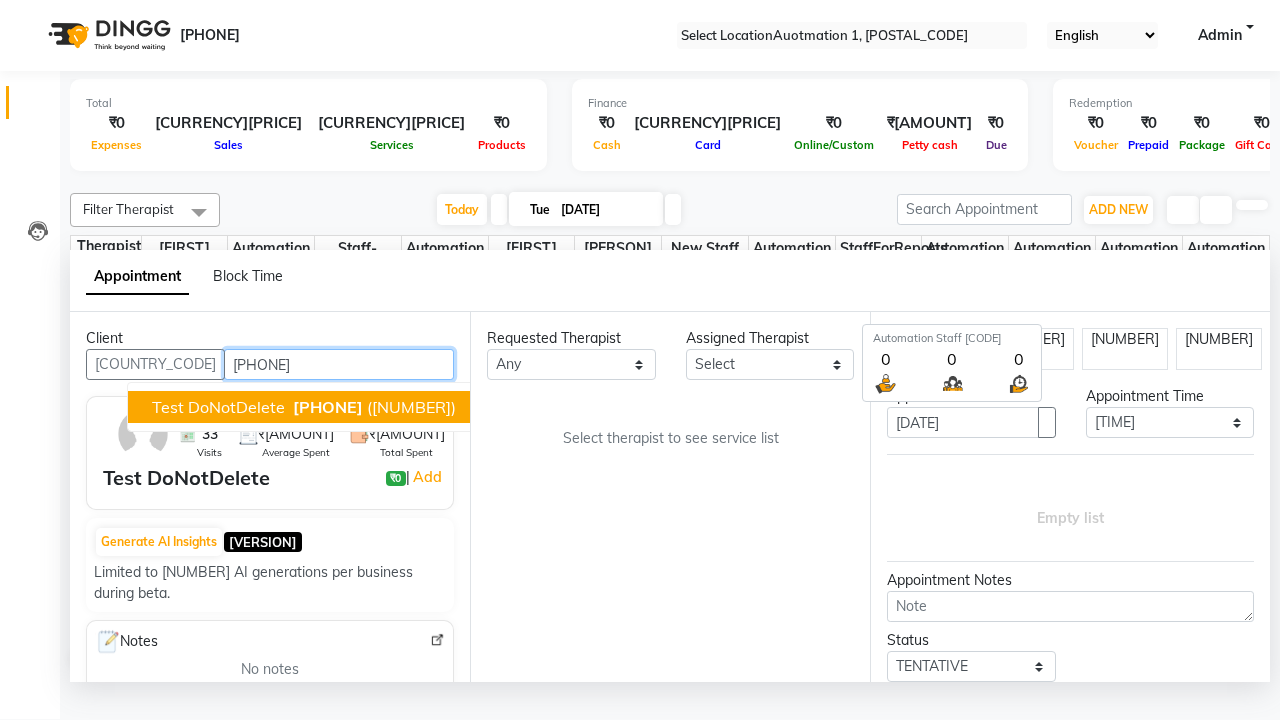 click on "[PHONE]" at bounding box center (328, 407) 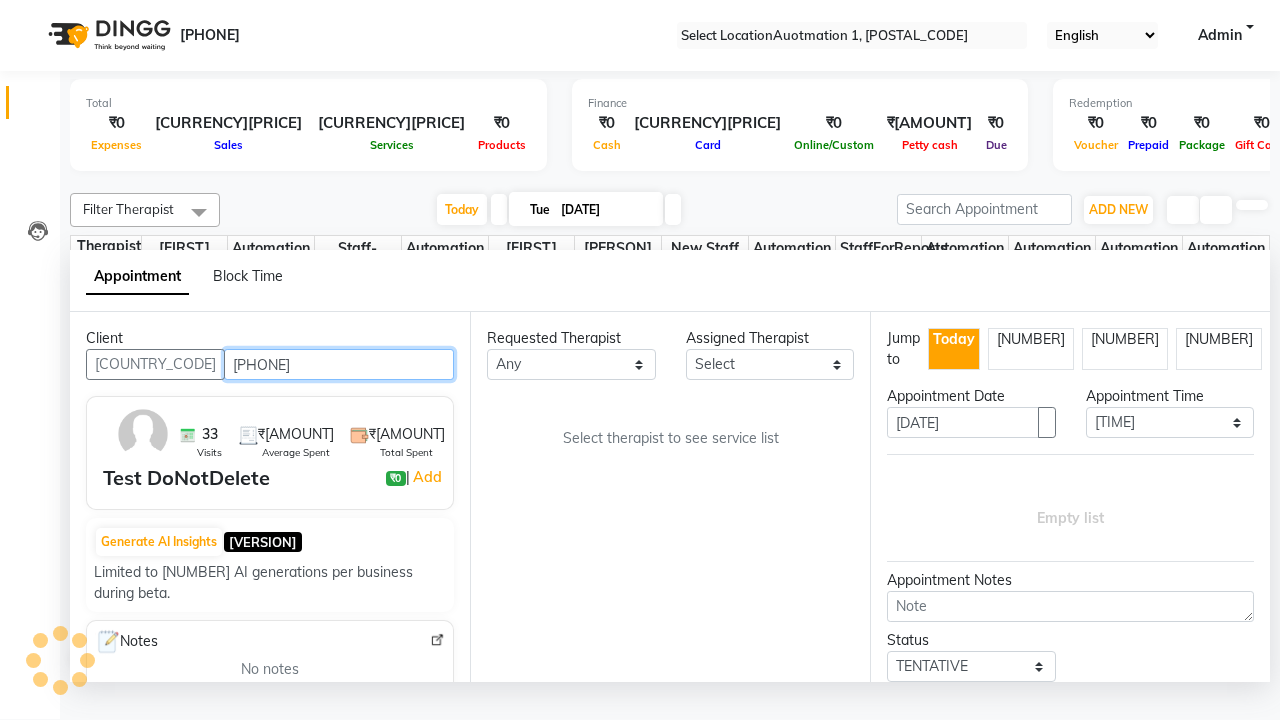 scroll, scrollTop: 0, scrollLeft: 0, axis: both 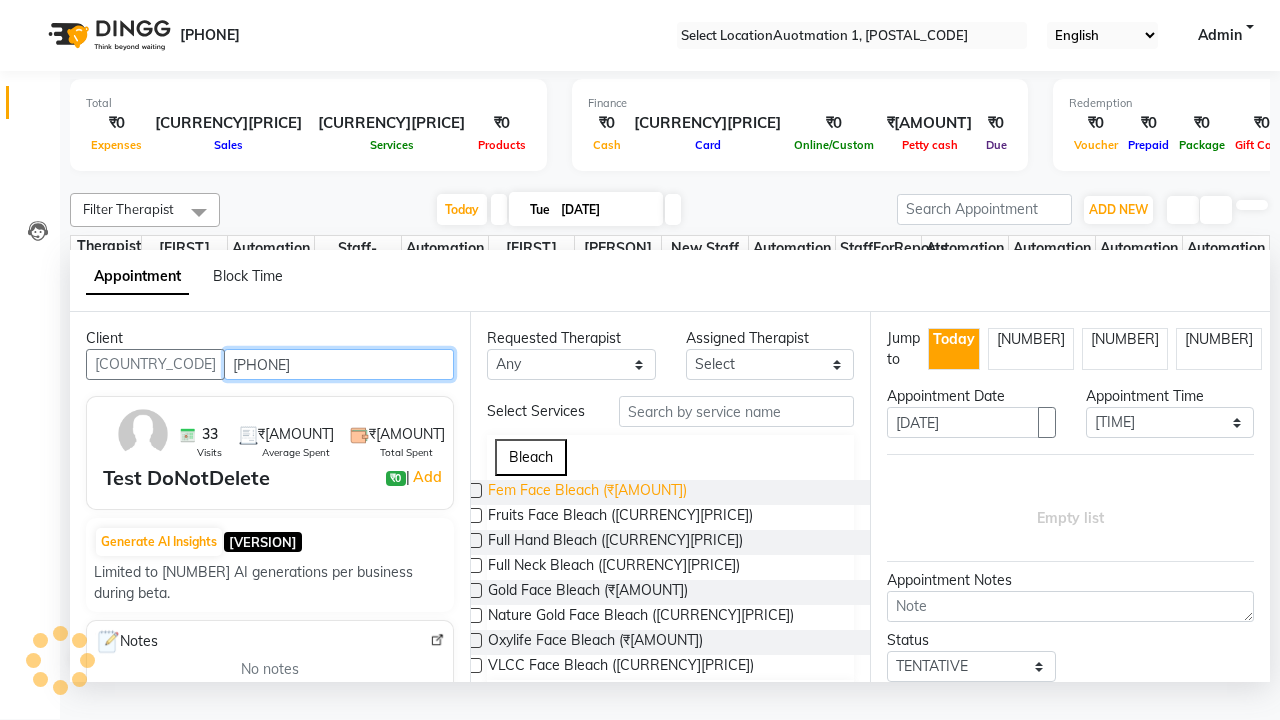 type on "[PHONE]" 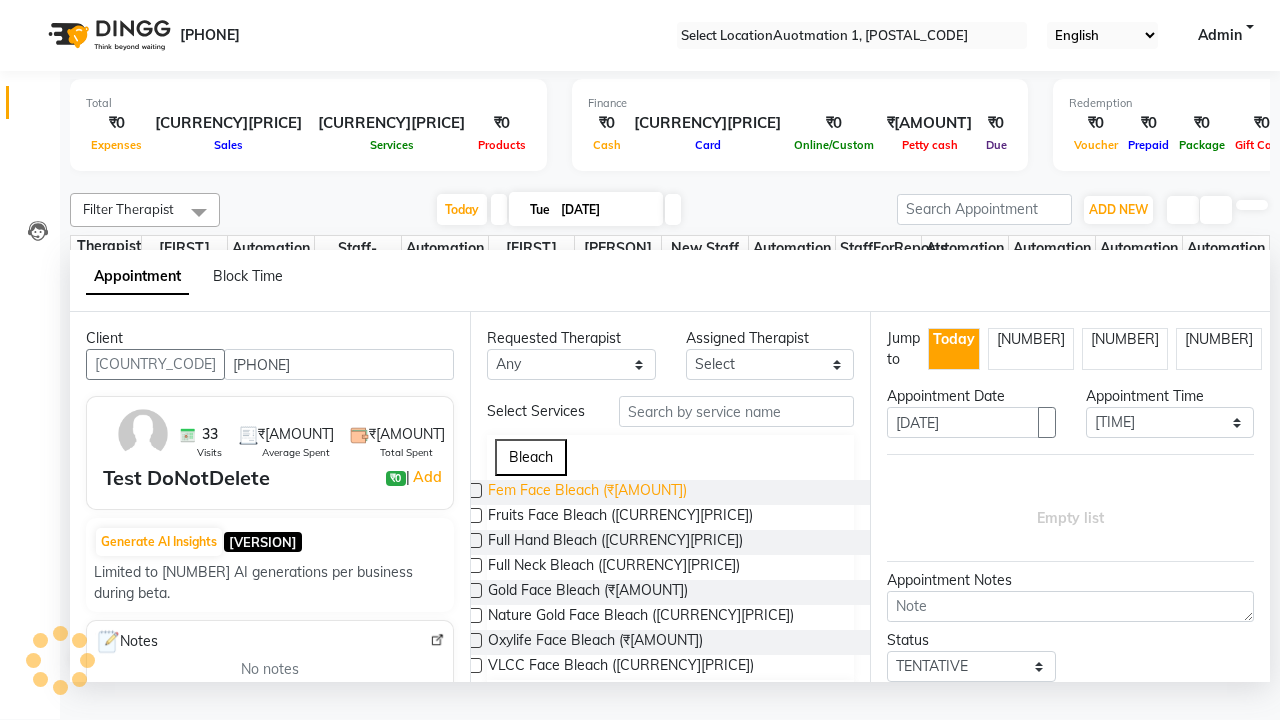 click on "Fem Face Bleach (₹[AMOUNT])" at bounding box center (587, 492) 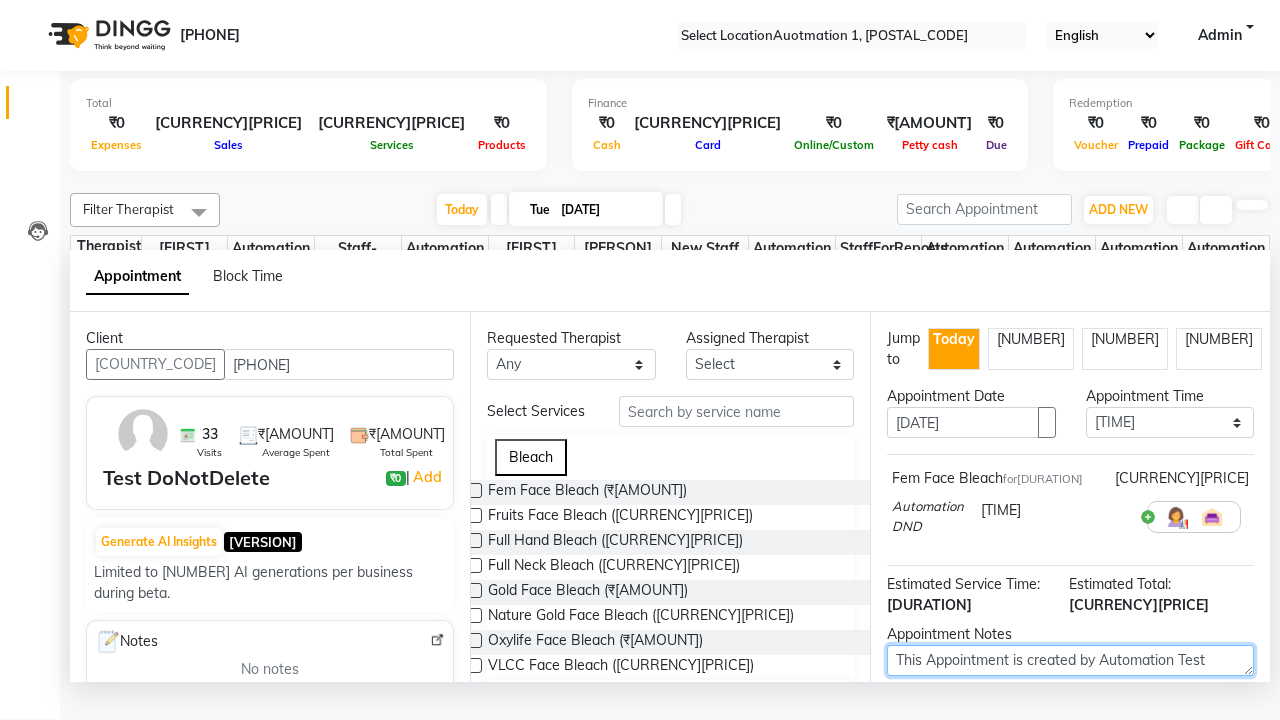 type on "This Appointment is created by Automation Test" 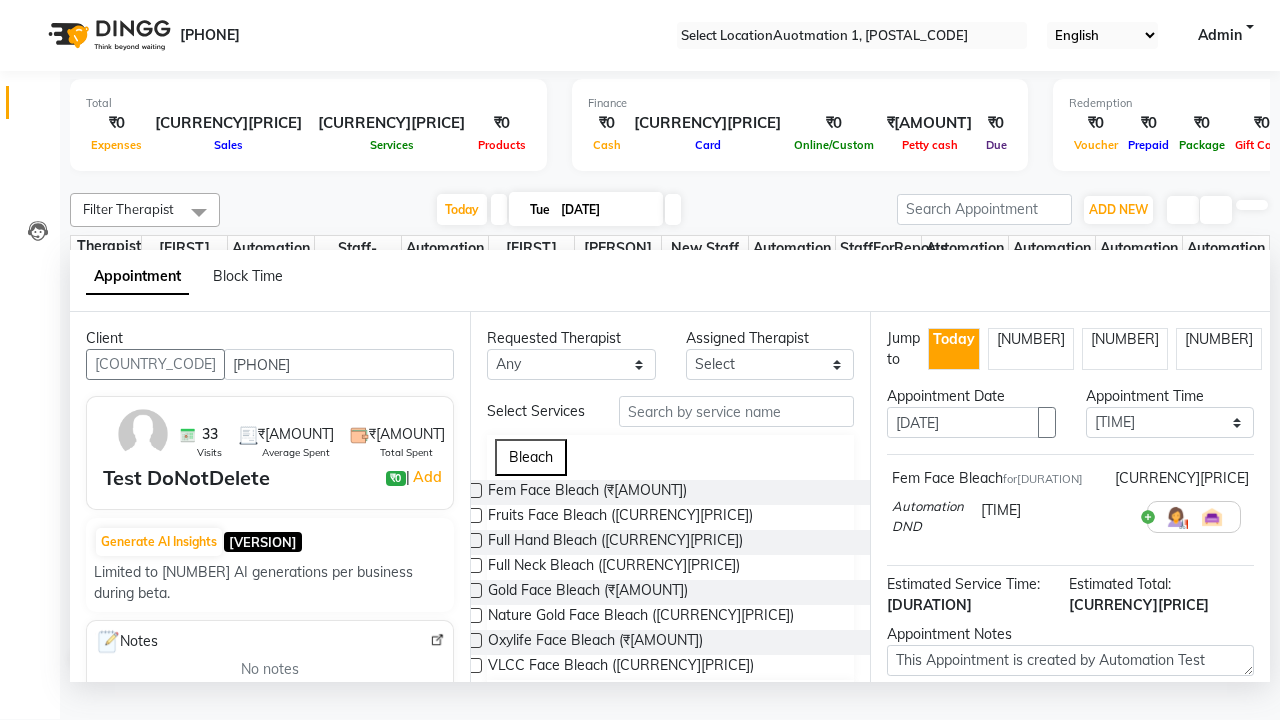 click at bounding box center (1097, 787) 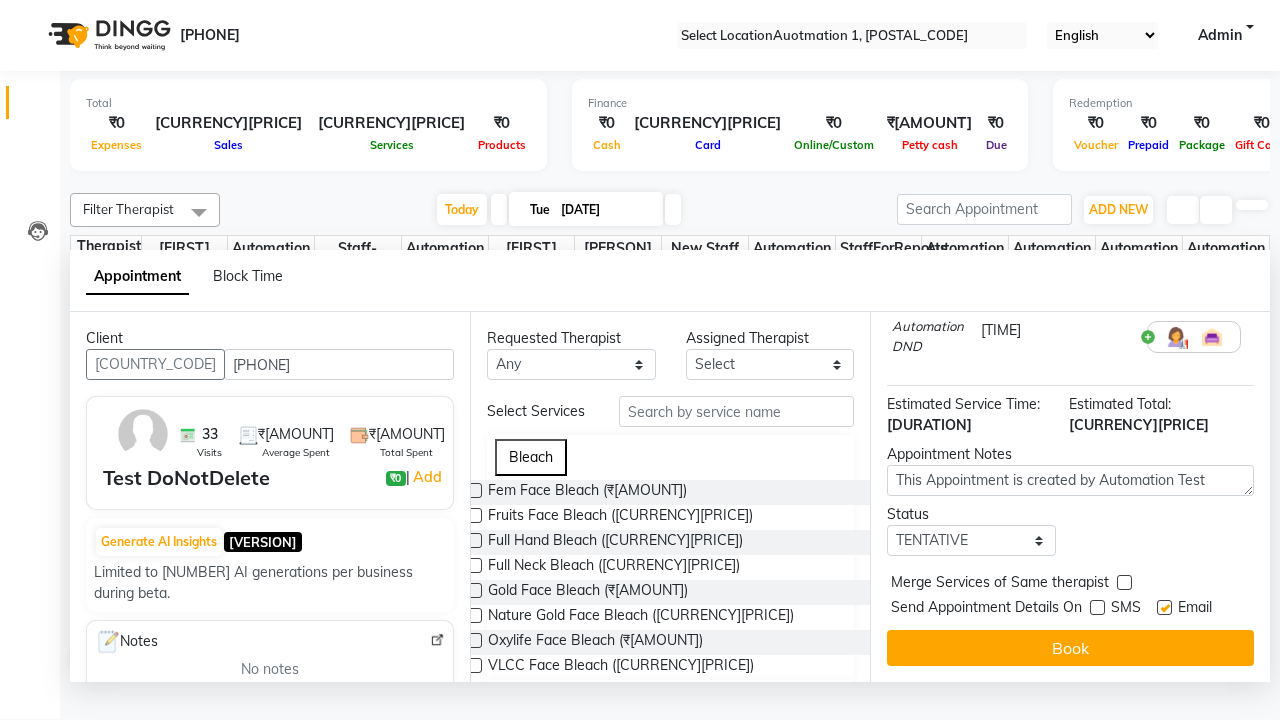 click at bounding box center (1164, 607) 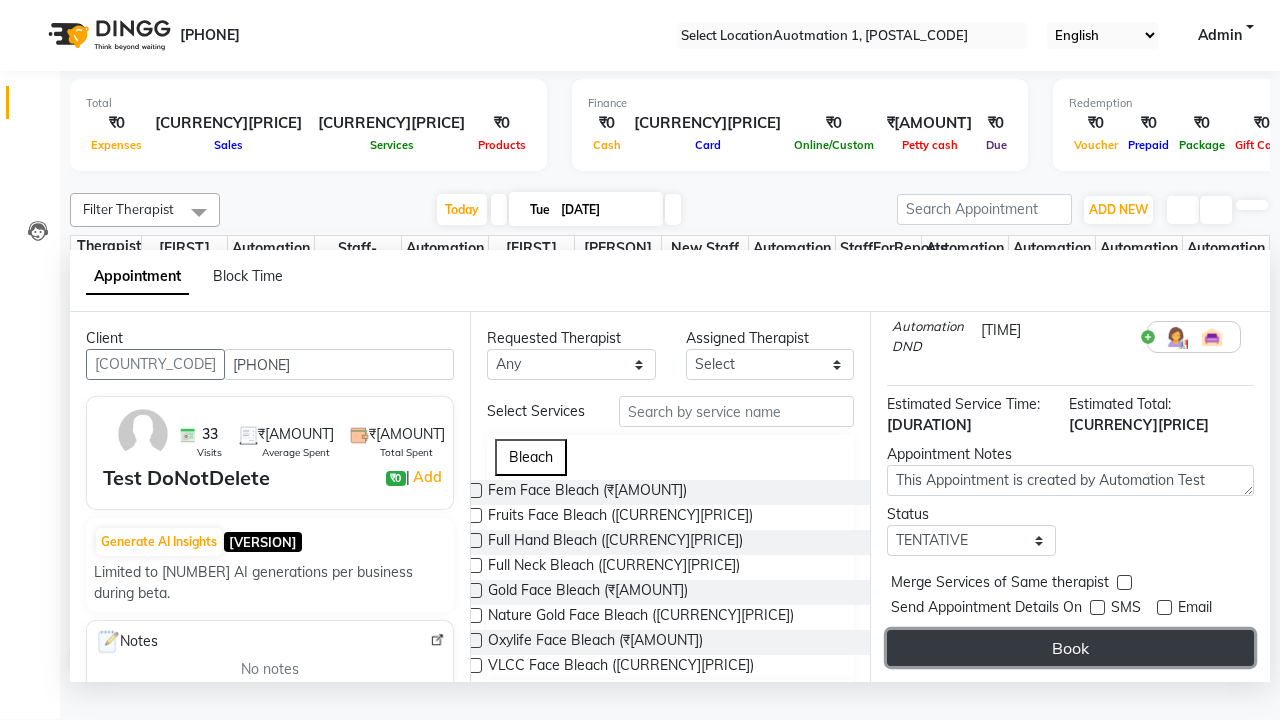 click on "Book" at bounding box center (1070, 648) 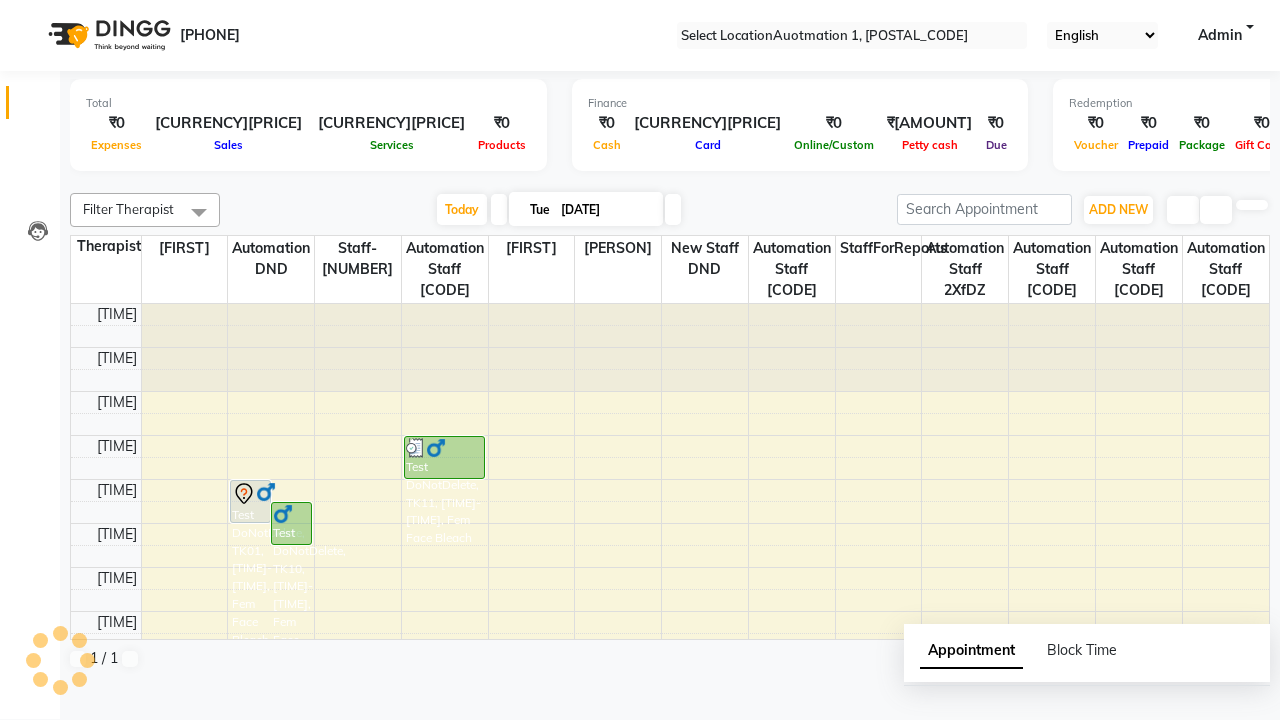 scroll, scrollTop: 0, scrollLeft: 0, axis: both 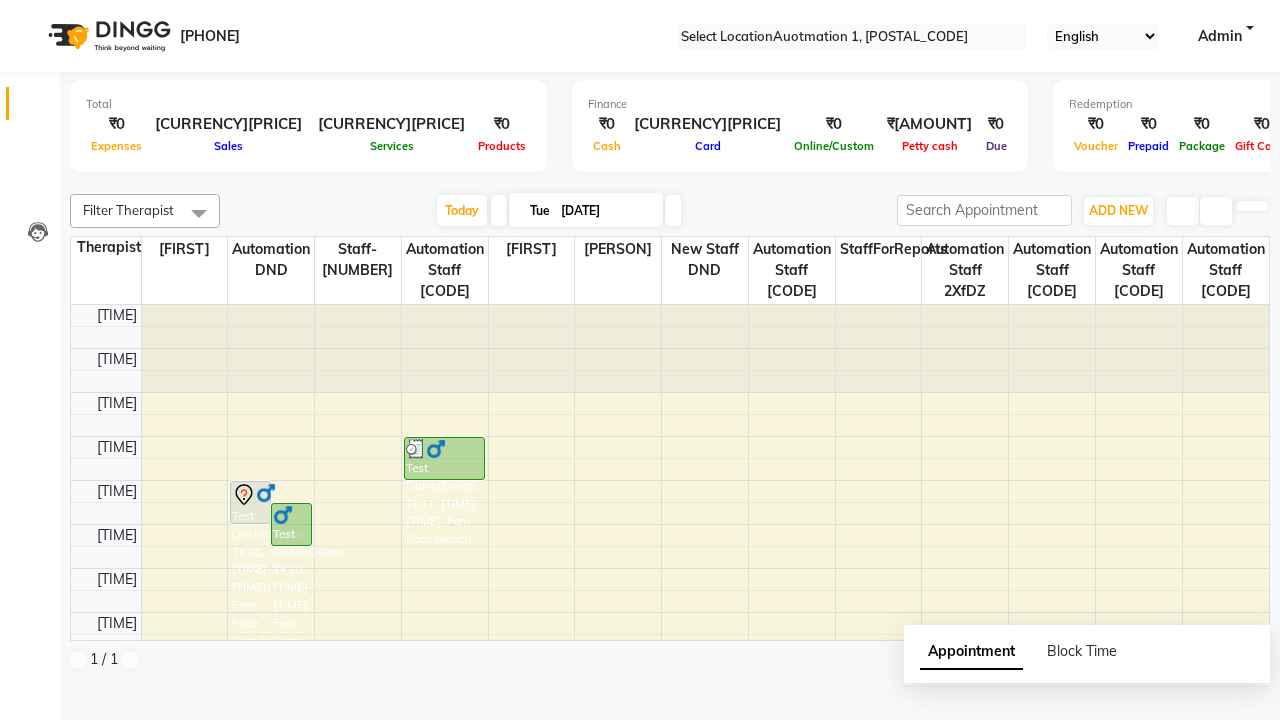 click on "Success" at bounding box center [640, 751] 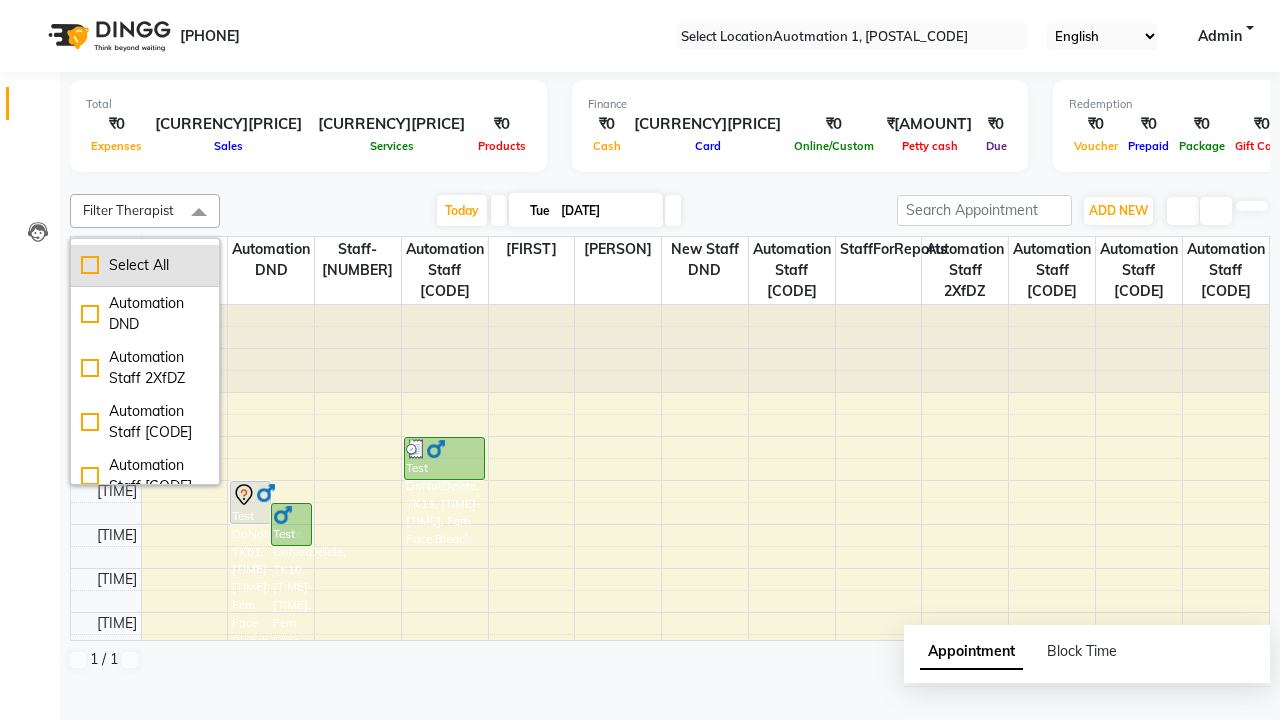 click on "Select All" at bounding box center (145, 265) 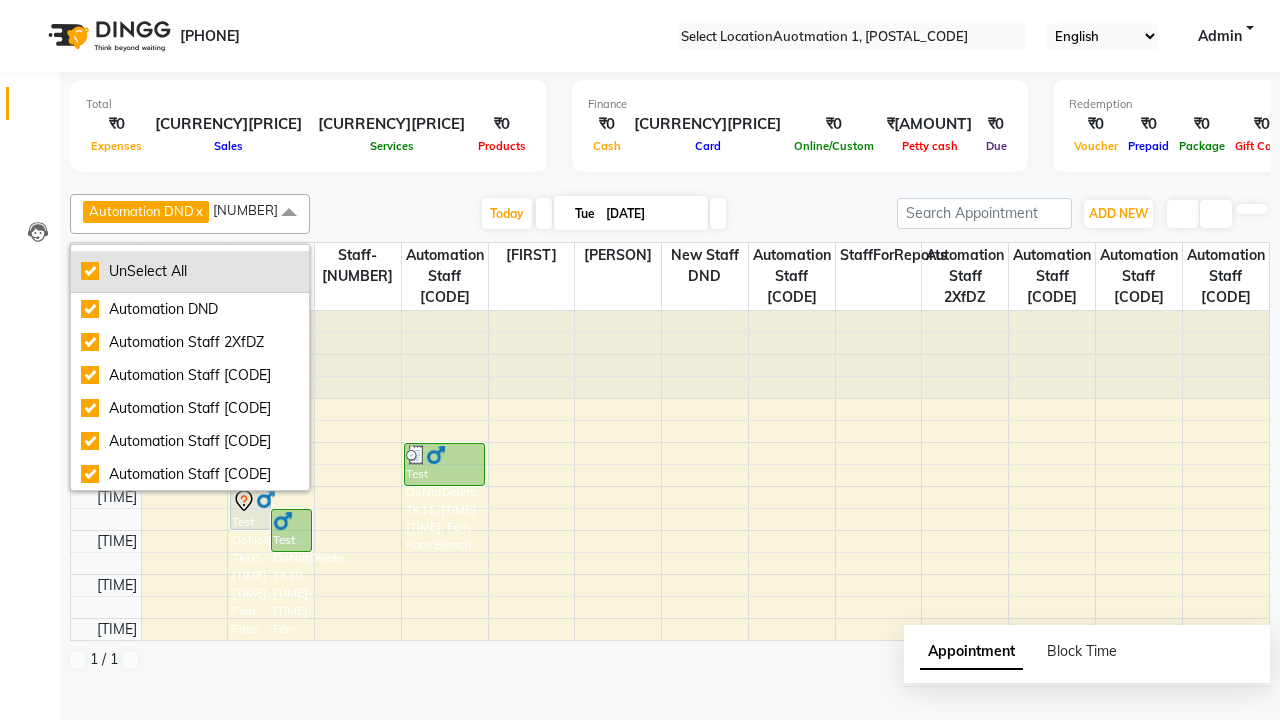 click on "UnSelect All" at bounding box center (190, 271) 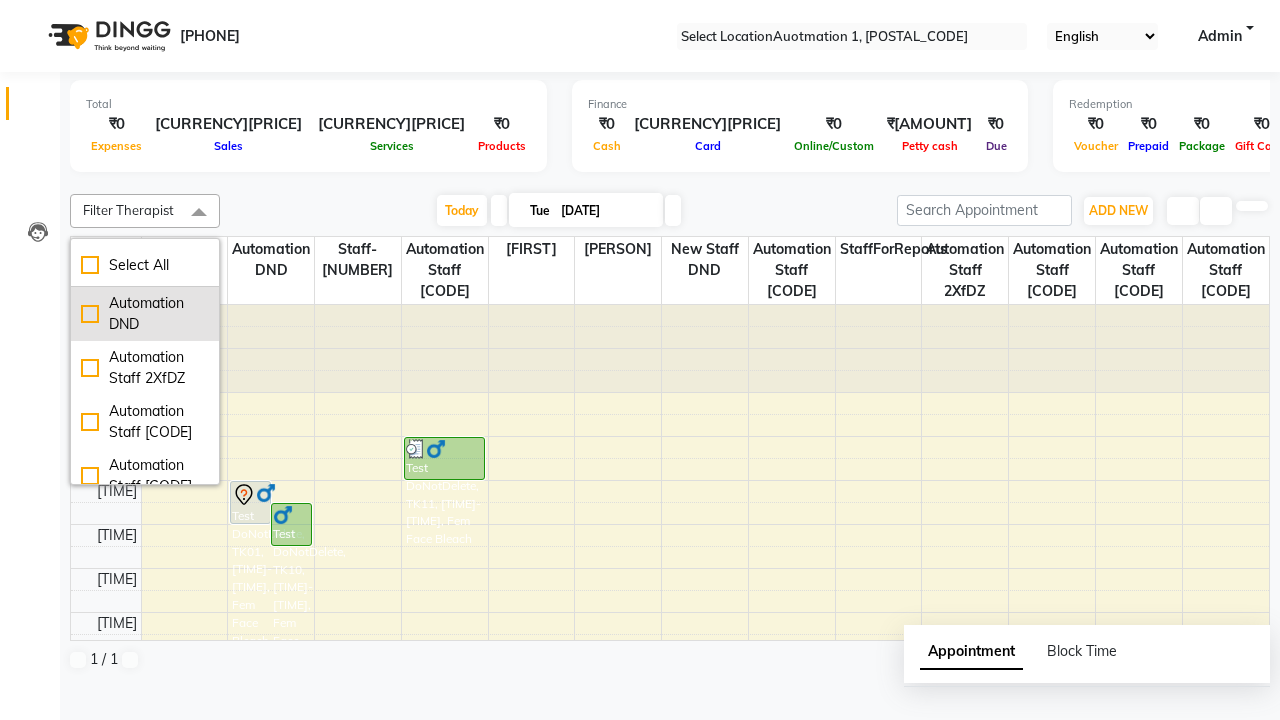 click on "Automation DND" at bounding box center [145, 314] 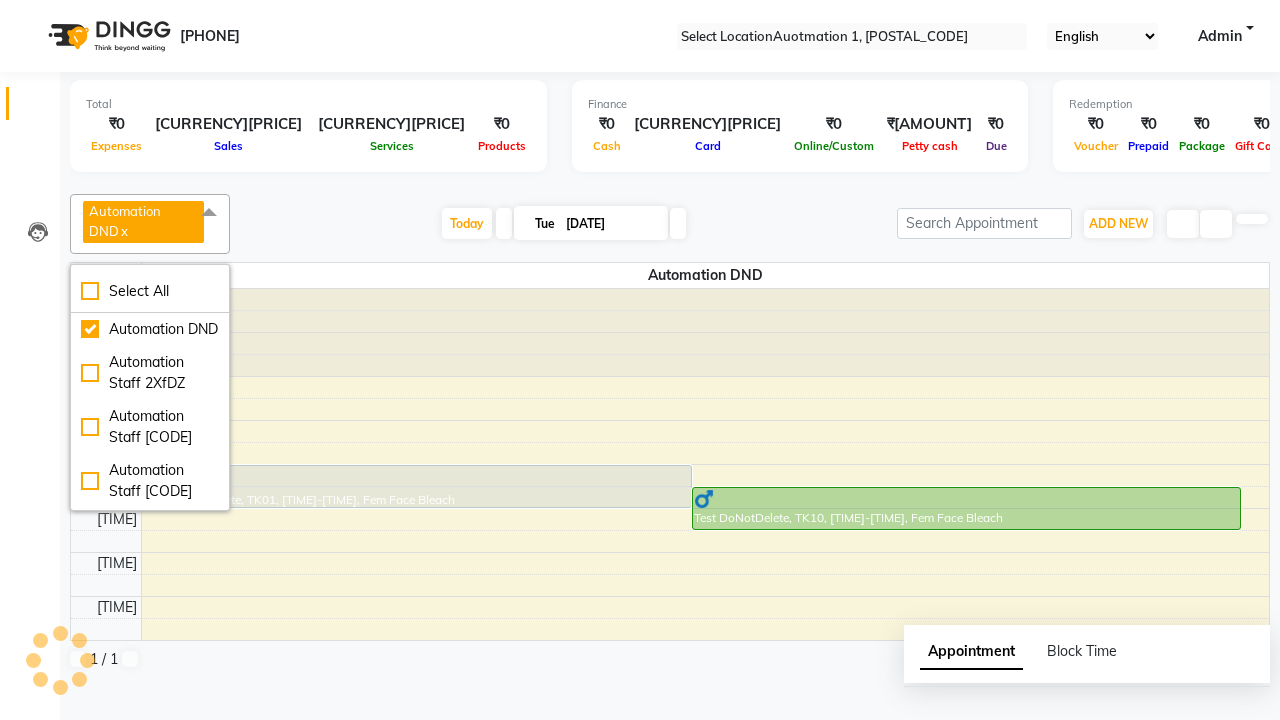 click at bounding box center (209, 213) 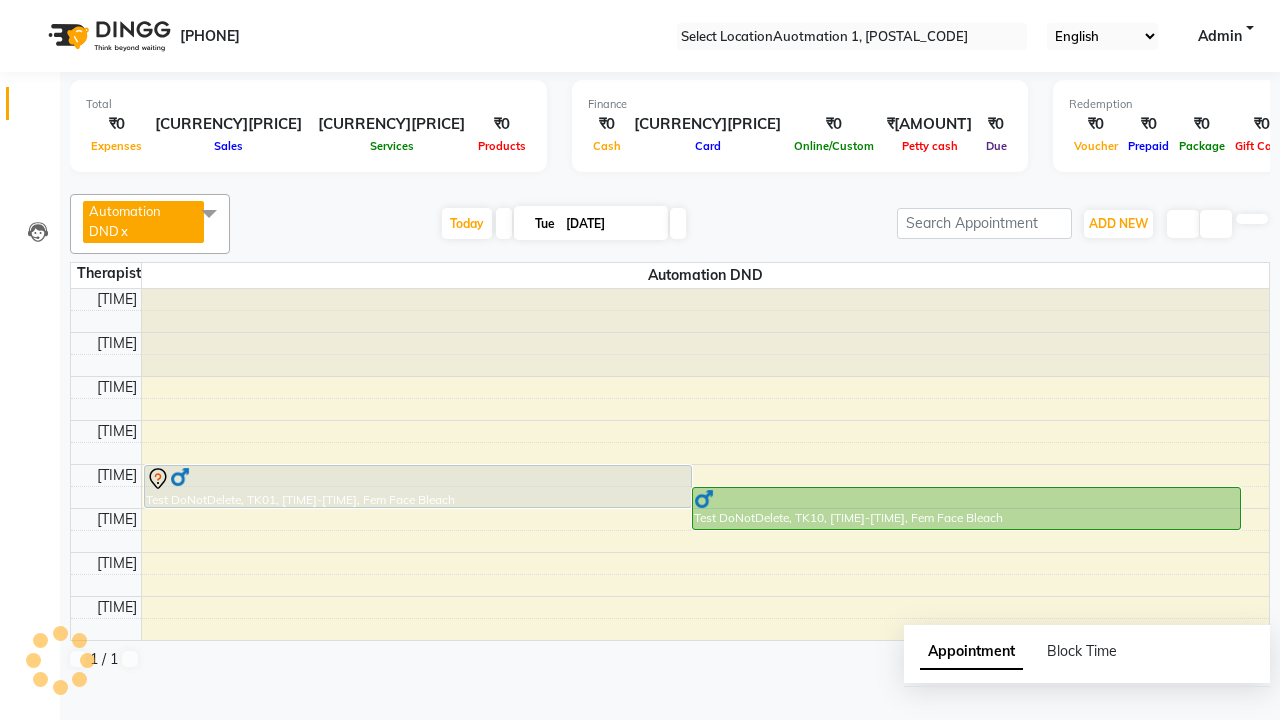 click at bounding box center [418, 479] 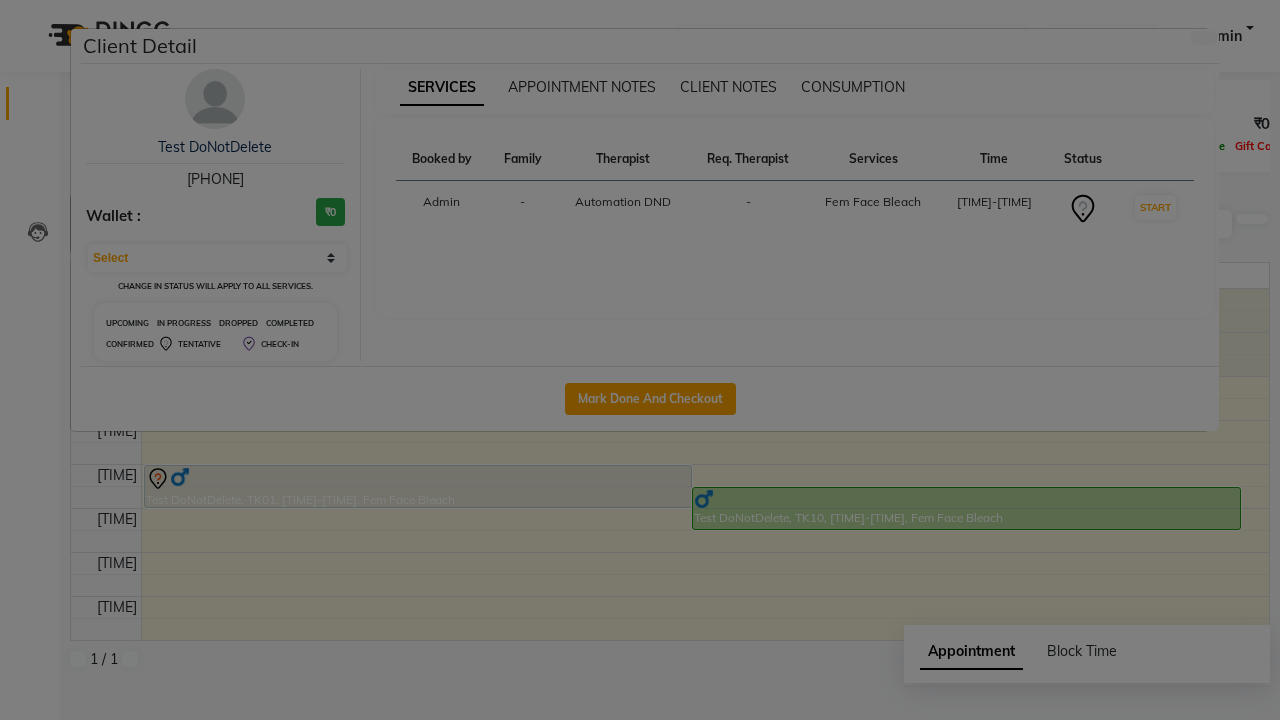 scroll, scrollTop: 440, scrollLeft: 0, axis: vertical 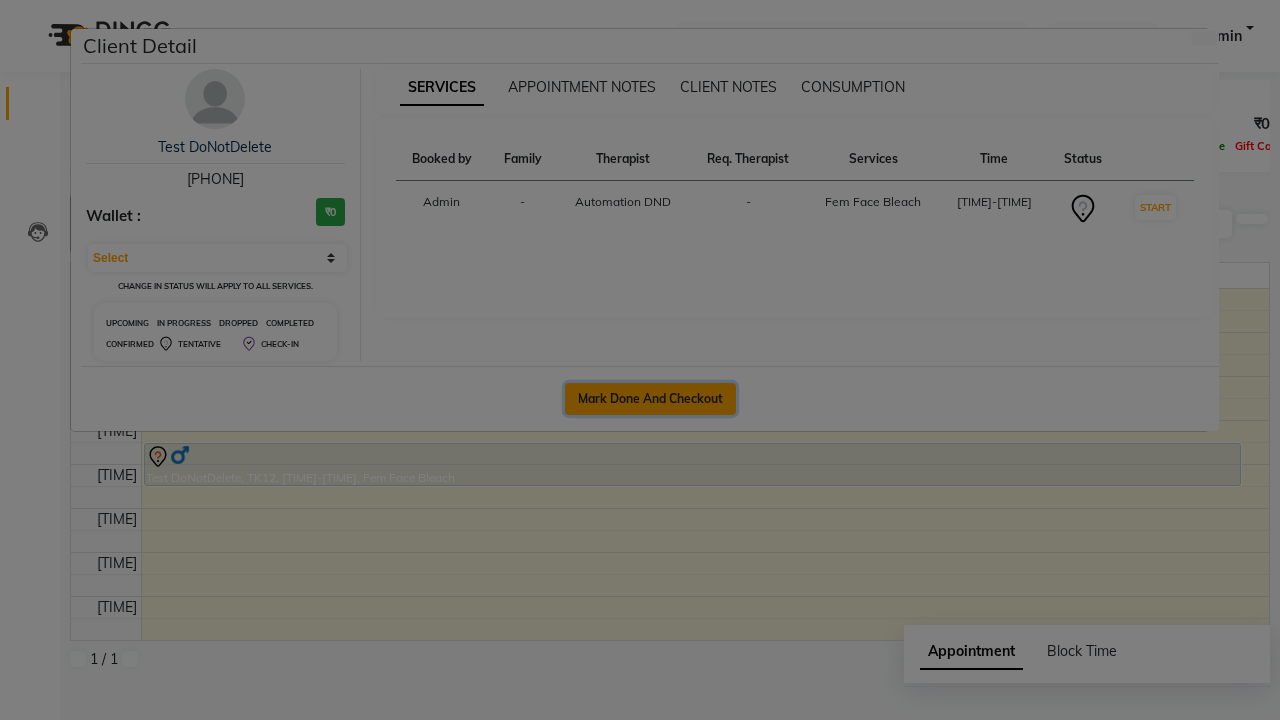 click on "Mark Done And Checkout" at bounding box center (650, 399) 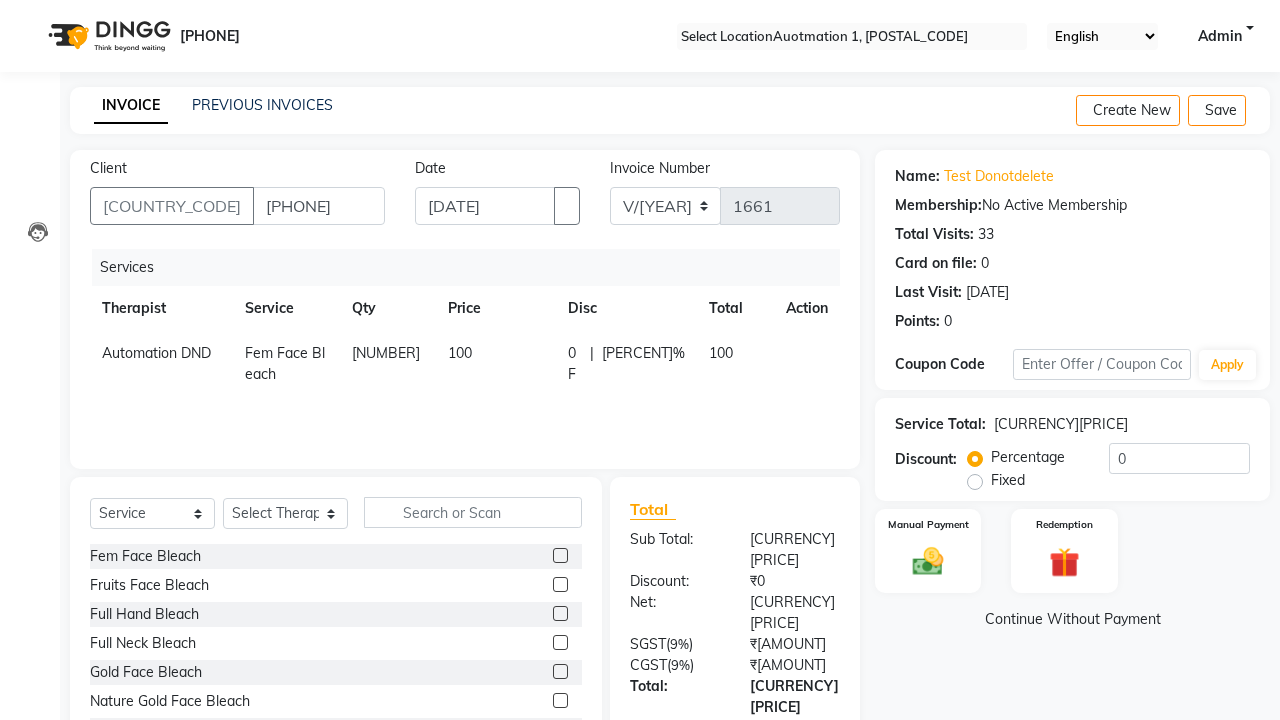 click on "100" at bounding box center [496, 364] 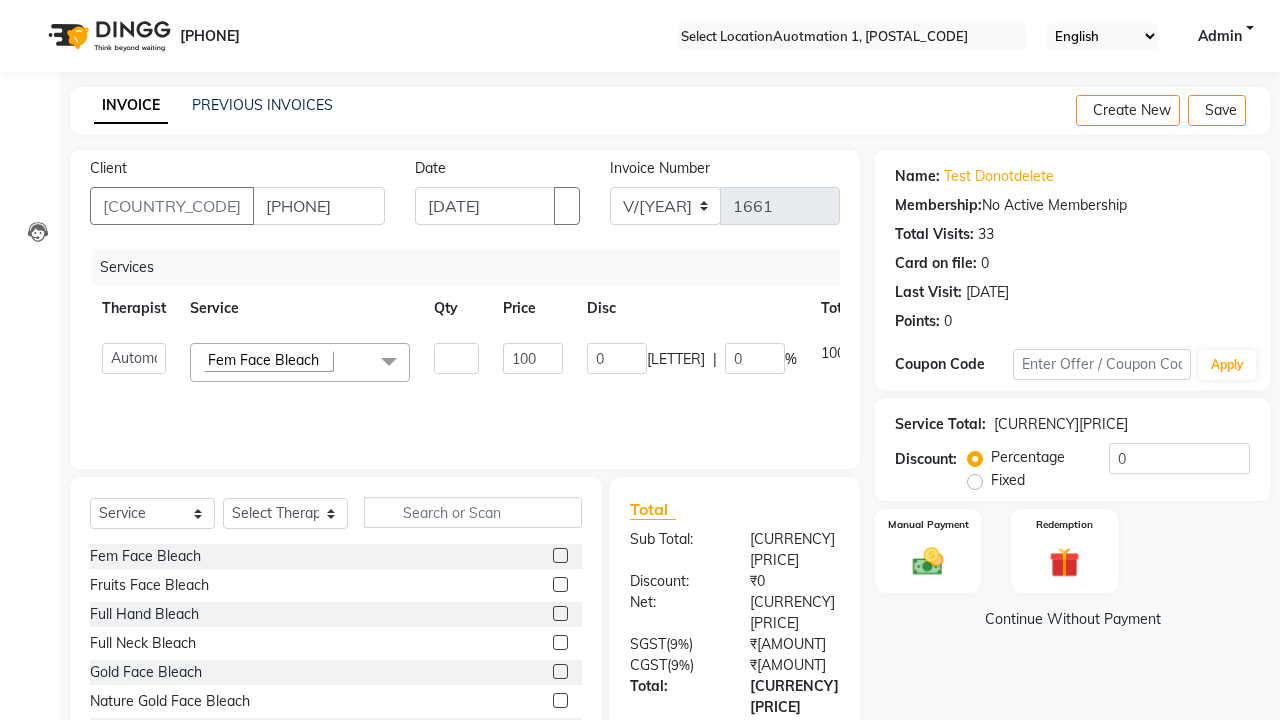 click on "Fem Face Bleach" at bounding box center [263, 360] 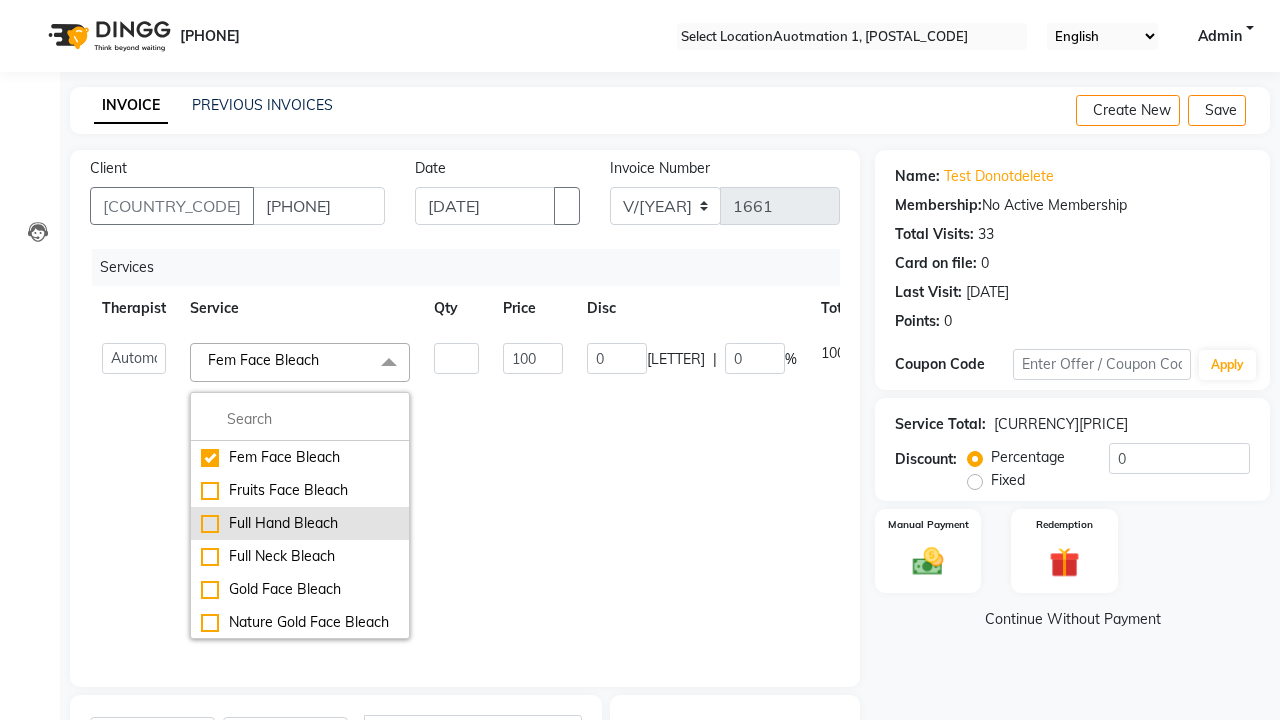 click on "Full Hand Bleach" at bounding box center (300, 457) 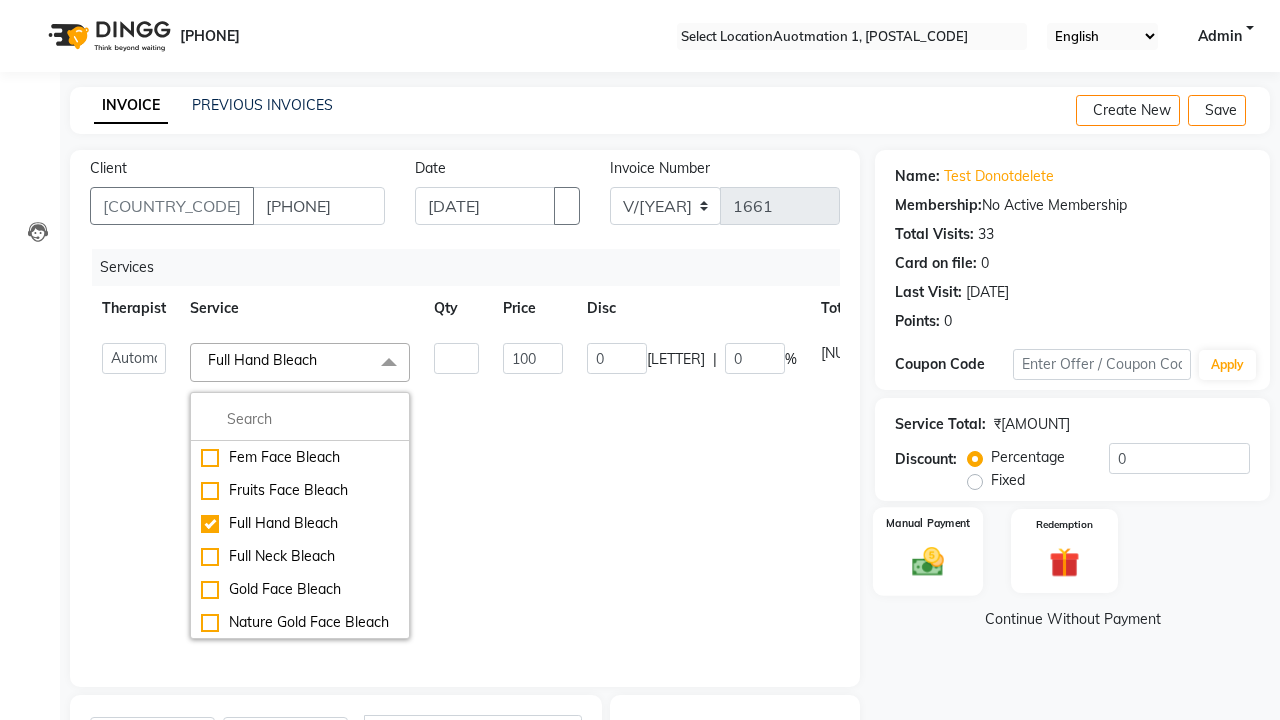 click at bounding box center [928, 561] 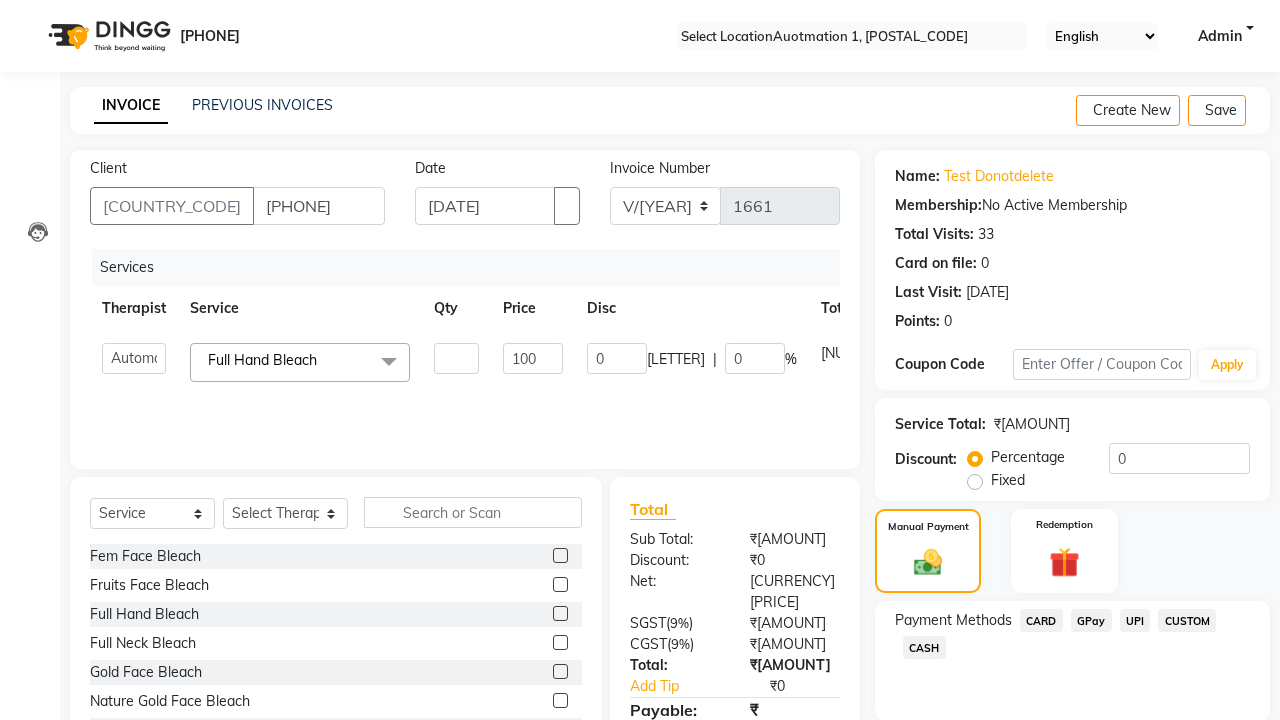 click on "CARD" at bounding box center [1041, 620] 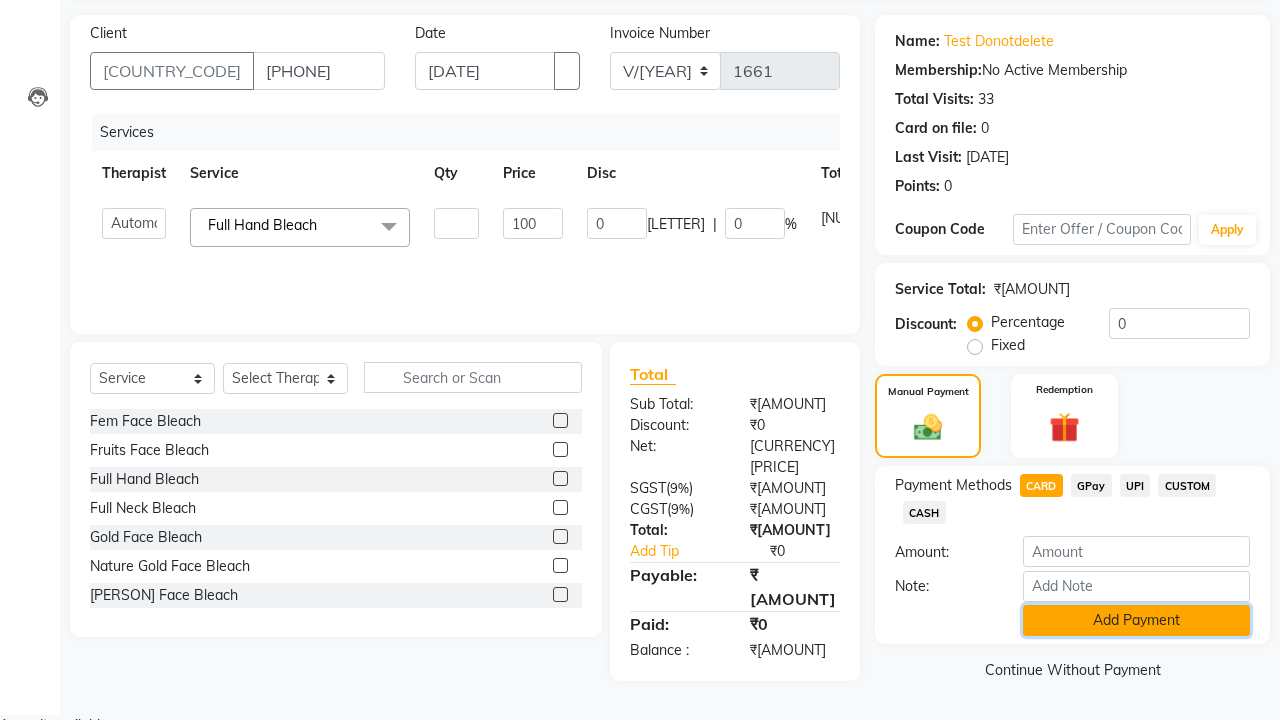 click on "Add Payment" at bounding box center [1136, 620] 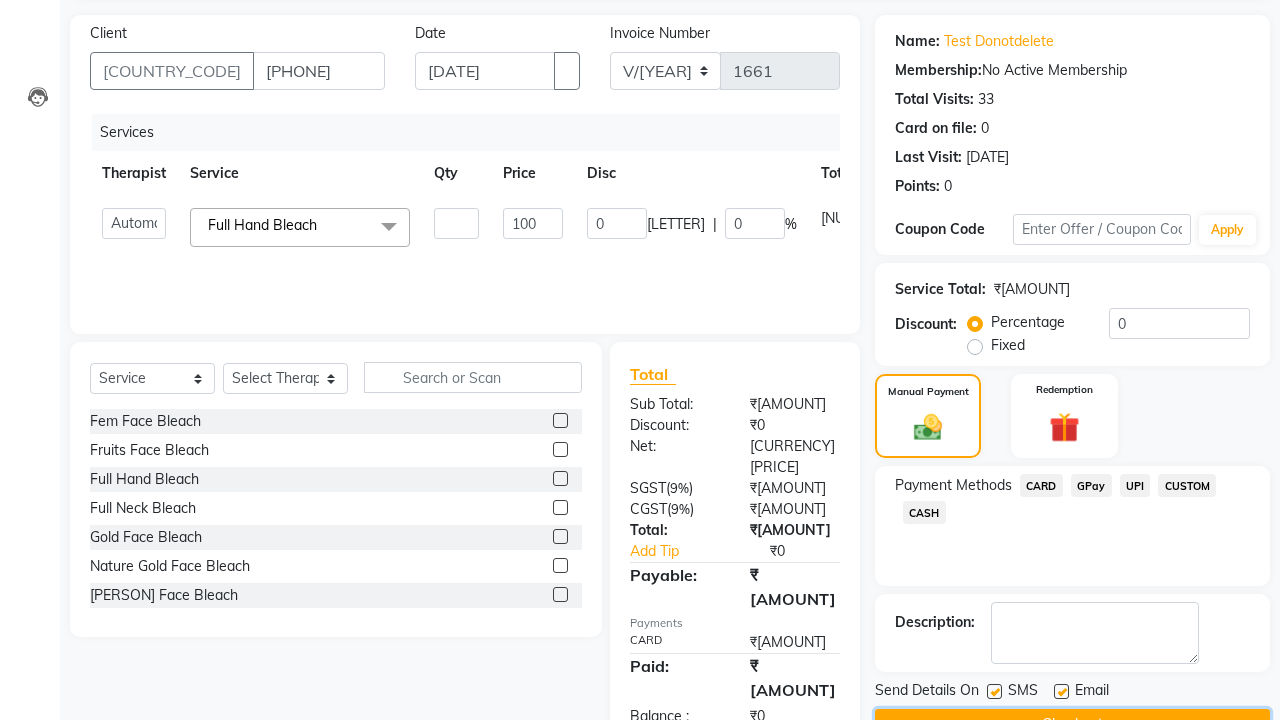 click on "Checkout" at bounding box center [1072, 724] 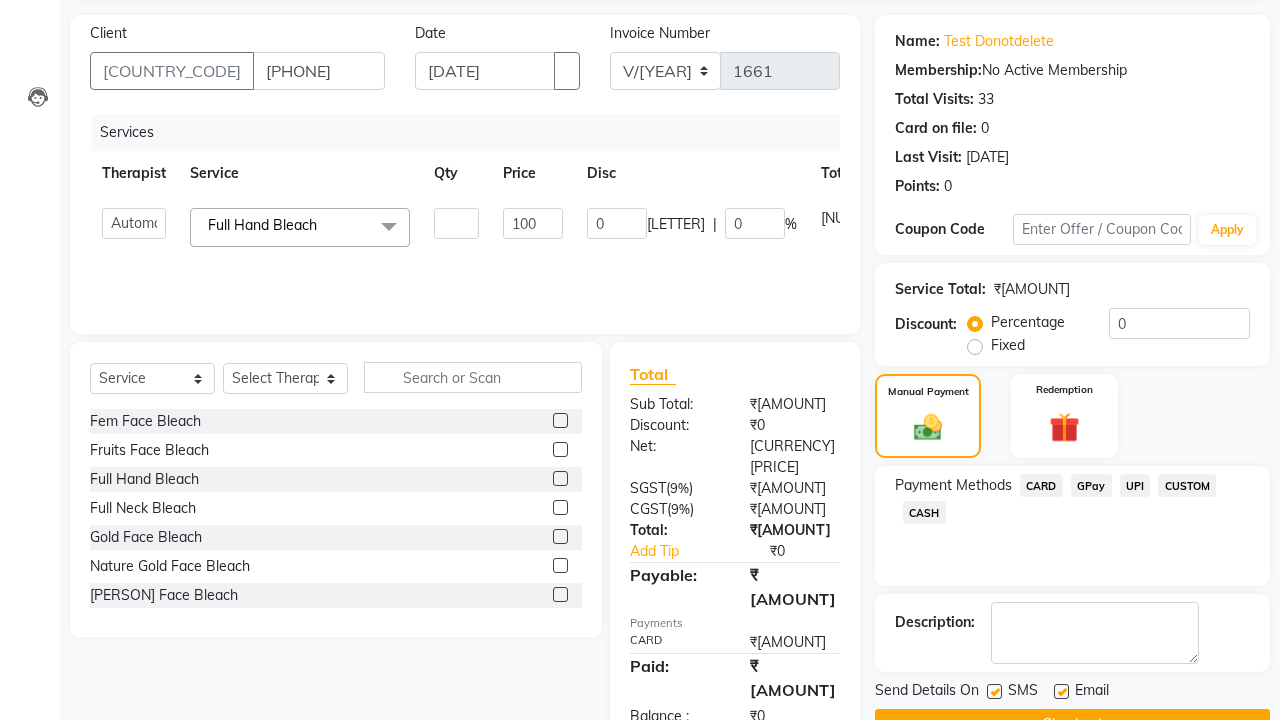 scroll, scrollTop: 162, scrollLeft: 0, axis: vertical 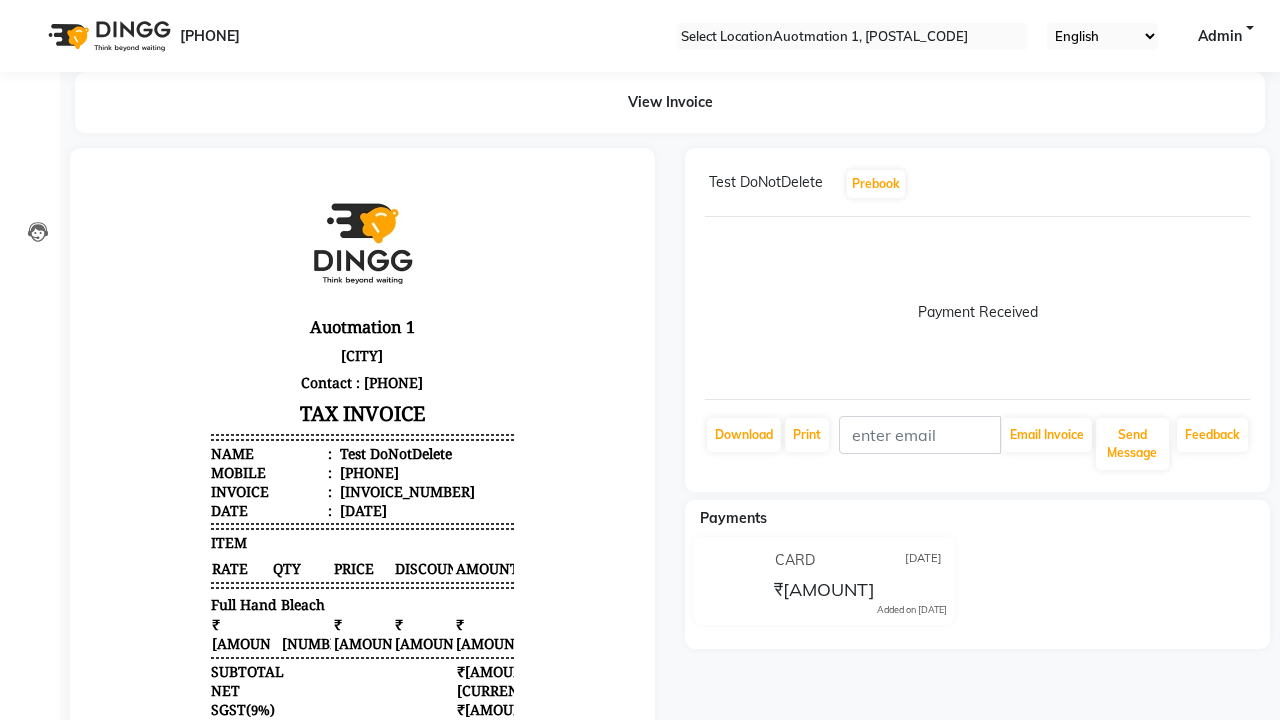 click on "Bill created successfully." at bounding box center (640, 911) 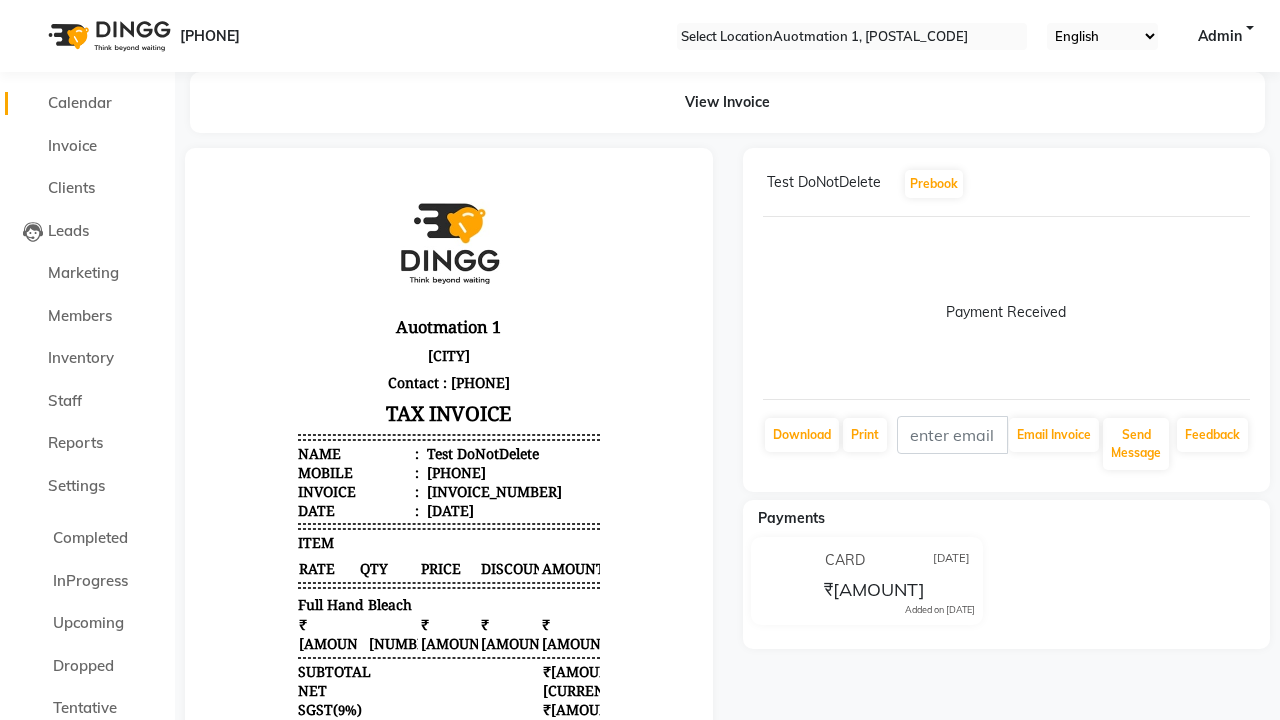 click on "Calendar" at bounding box center (80, 102) 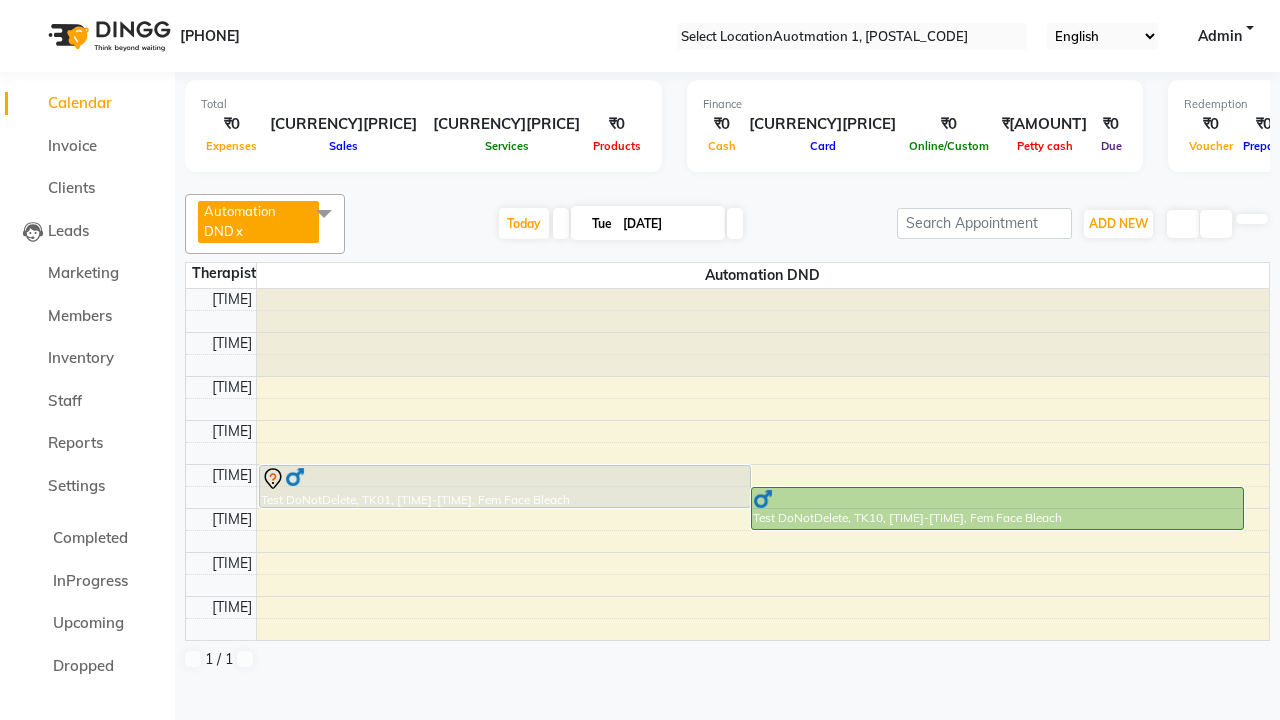 click at bounding box center (751, 895) 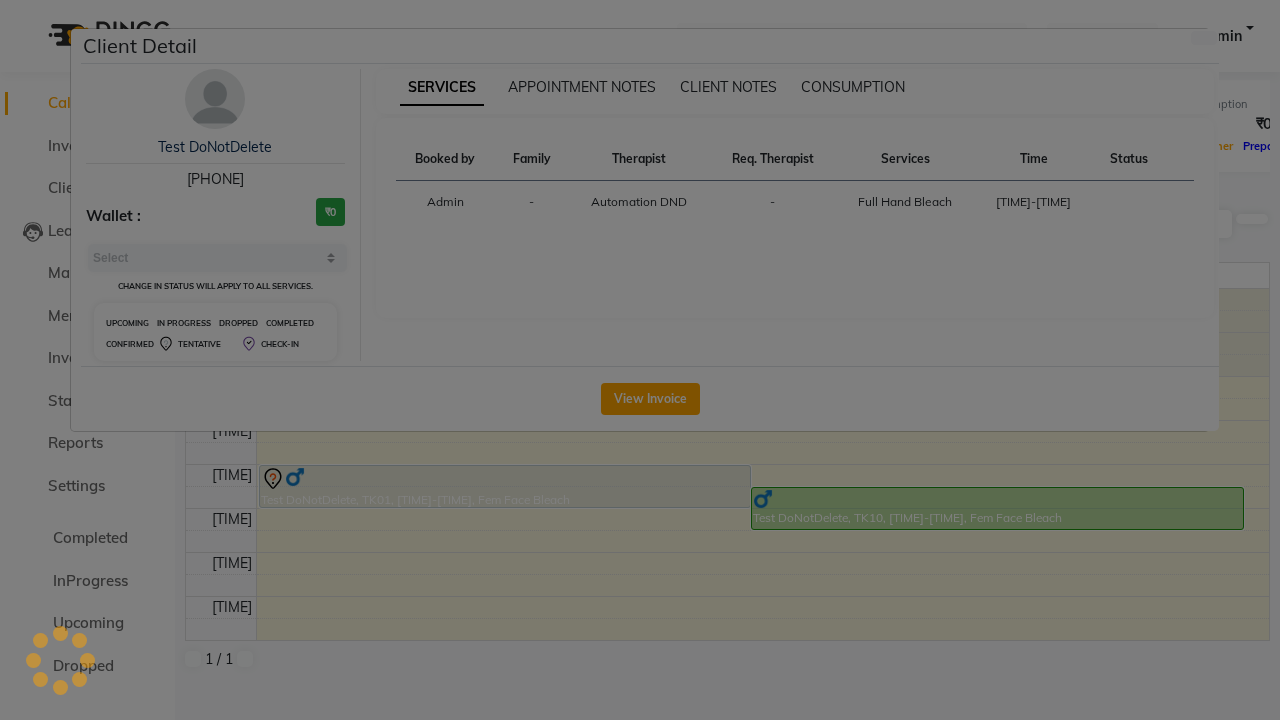 scroll, scrollTop: 429, scrollLeft: 0, axis: vertical 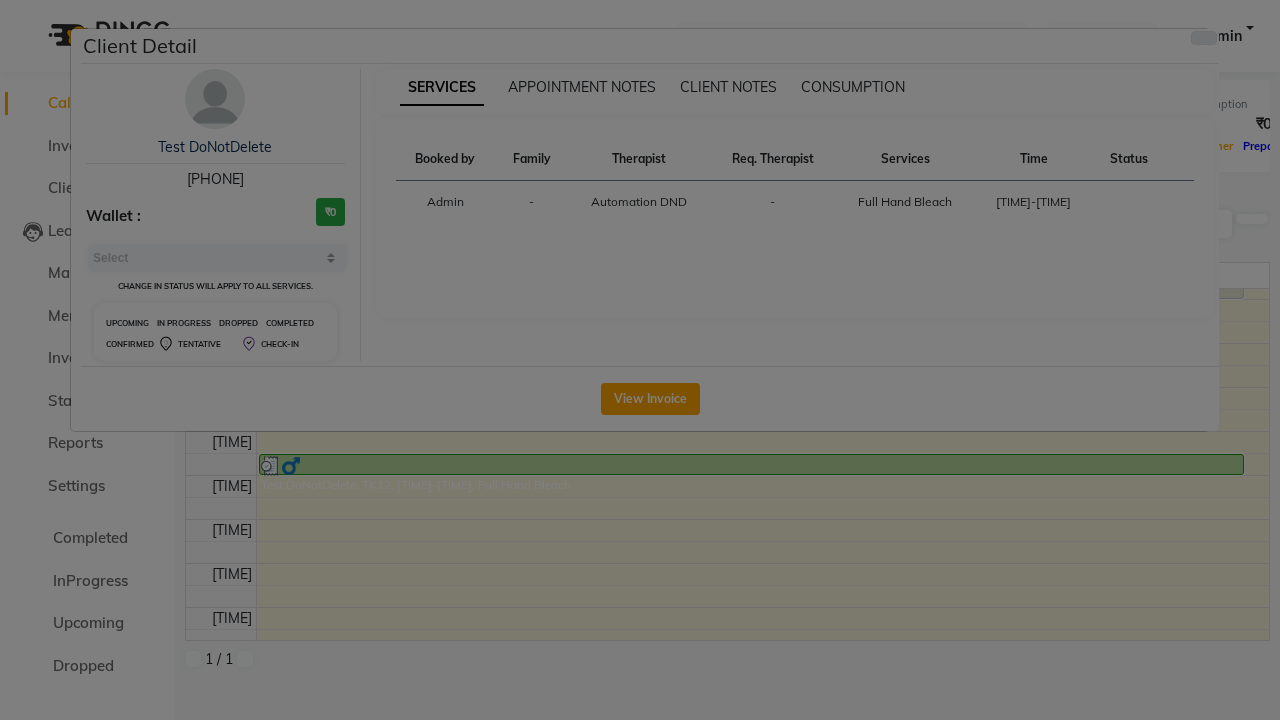 click at bounding box center [1204, 38] 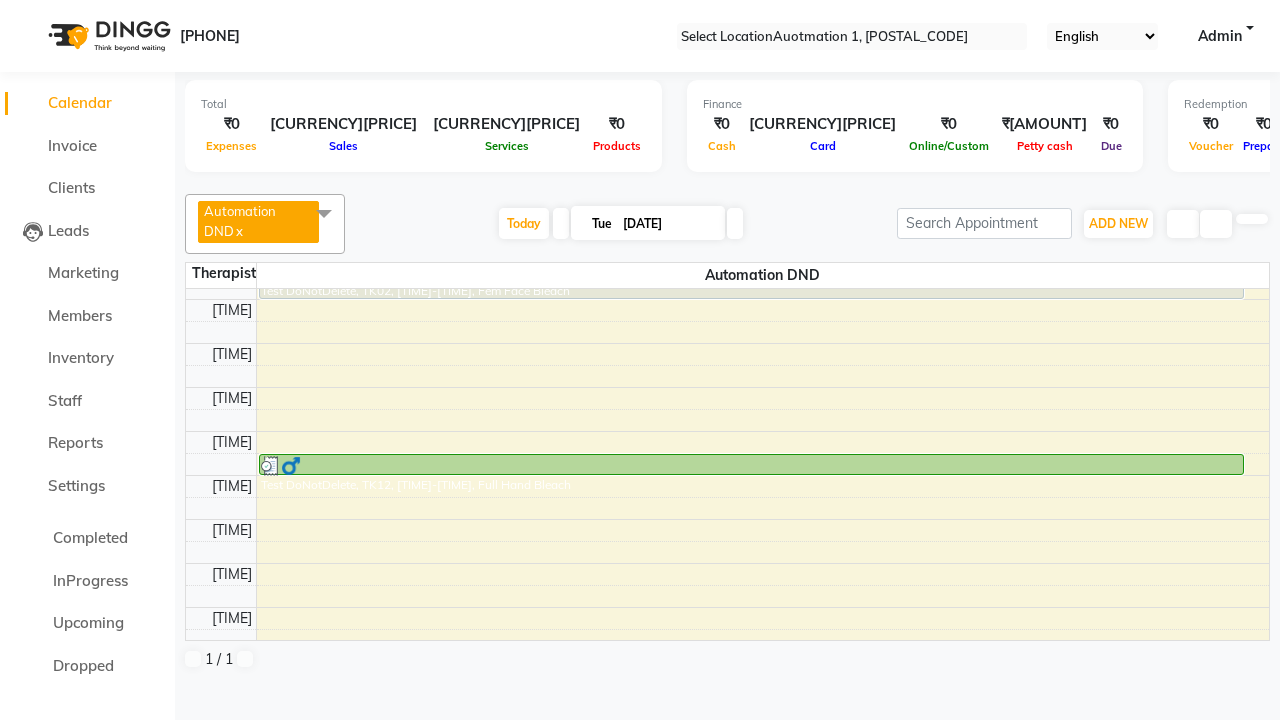click at bounding box center (324, 213) 